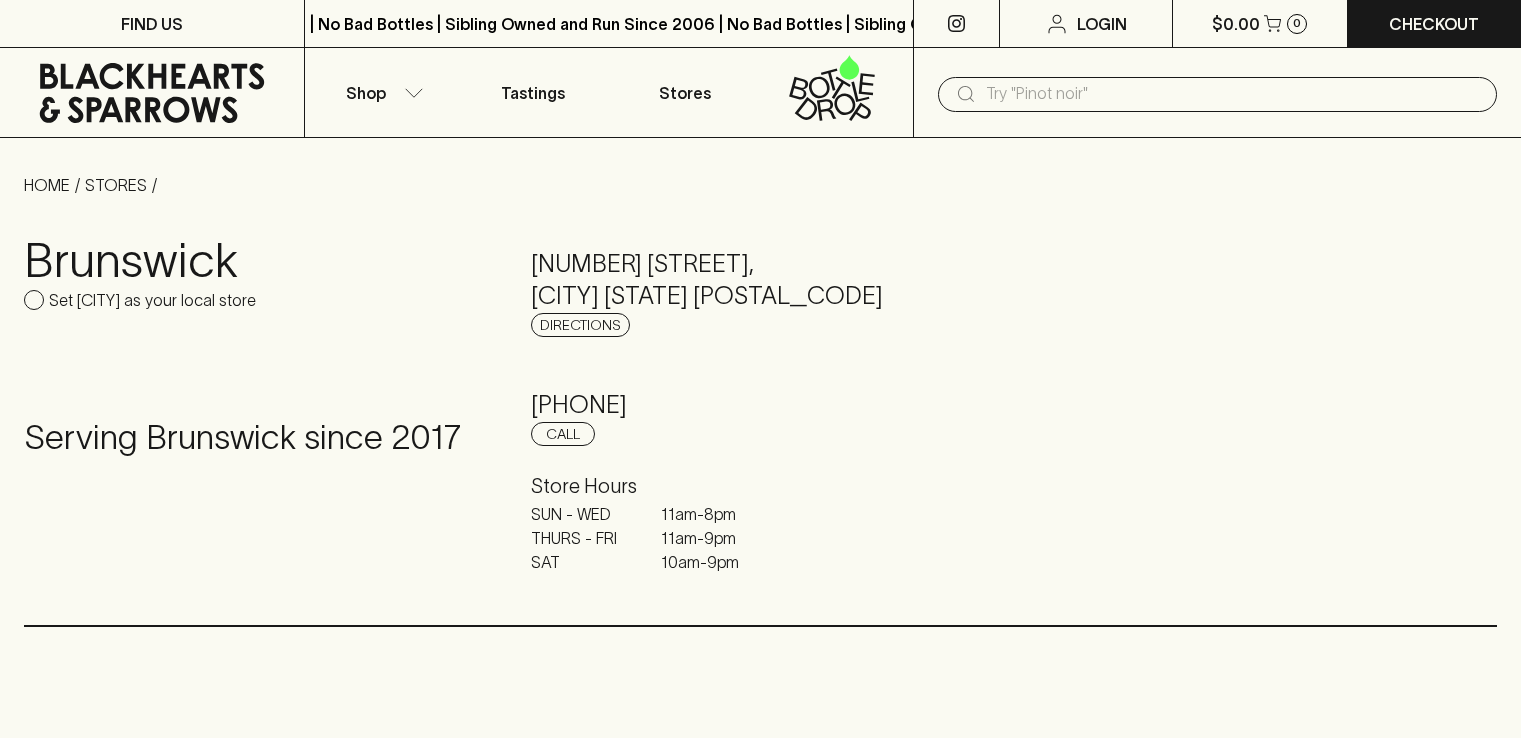 scroll, scrollTop: 0, scrollLeft: 0, axis: both 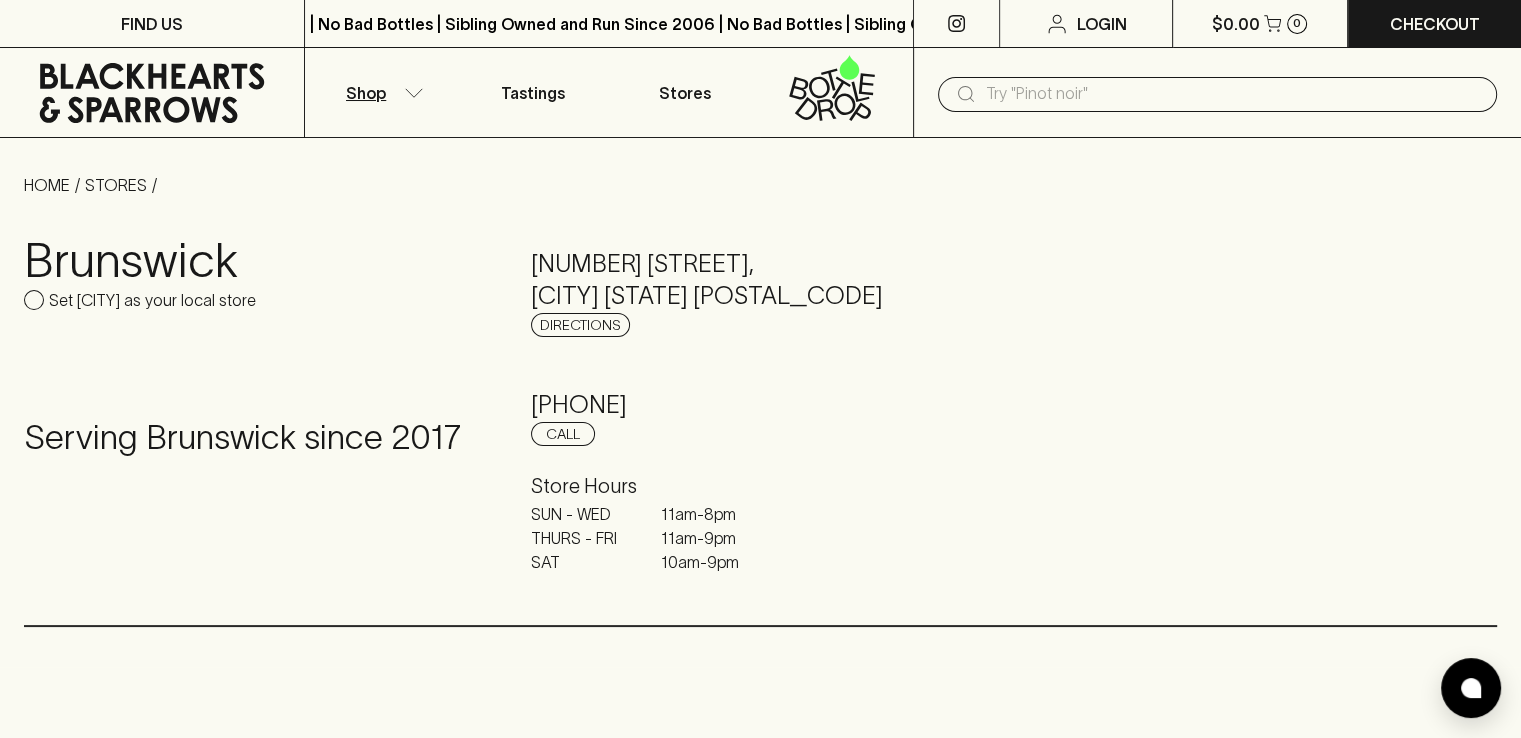 click on "Shop" at bounding box center (381, 92) 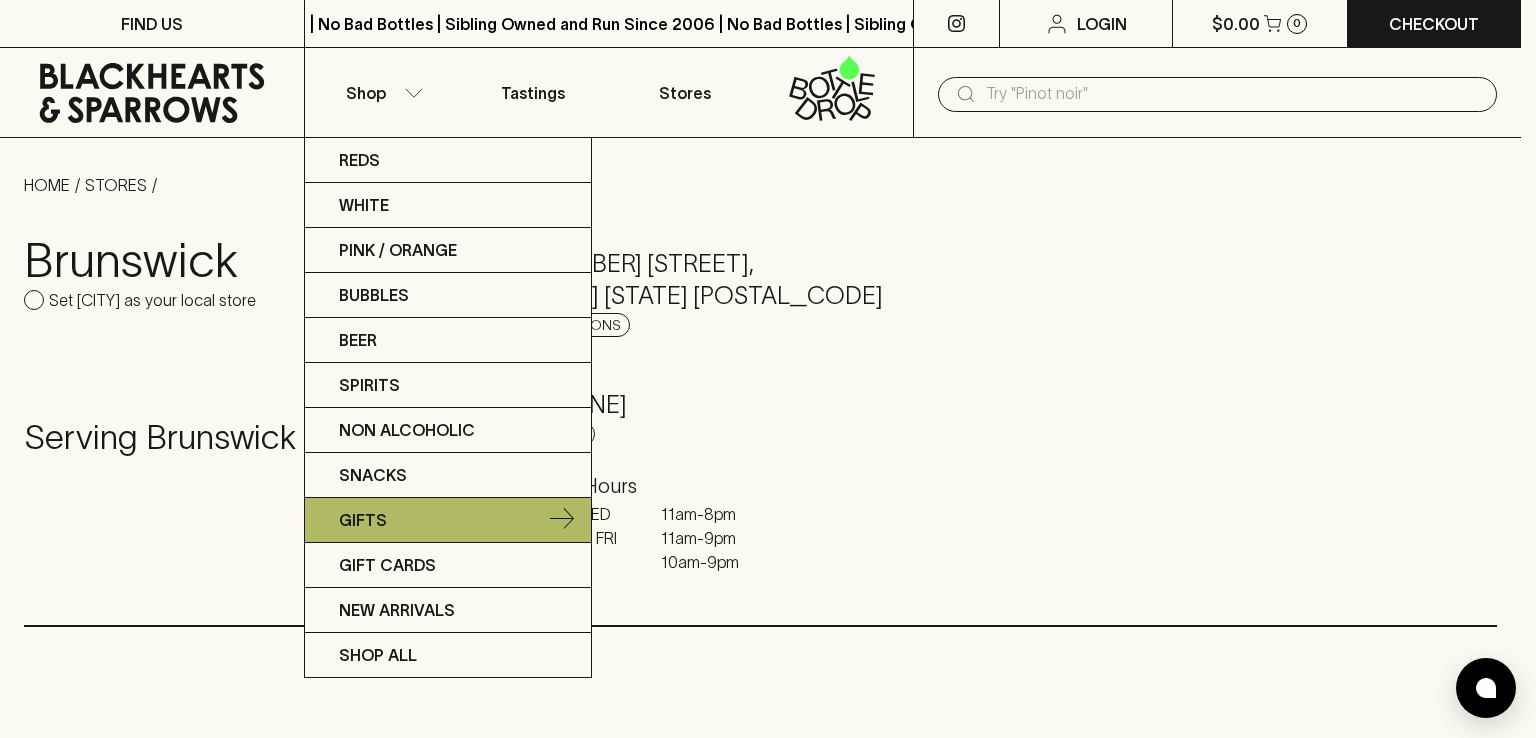 click on "Gifts" at bounding box center (448, 520) 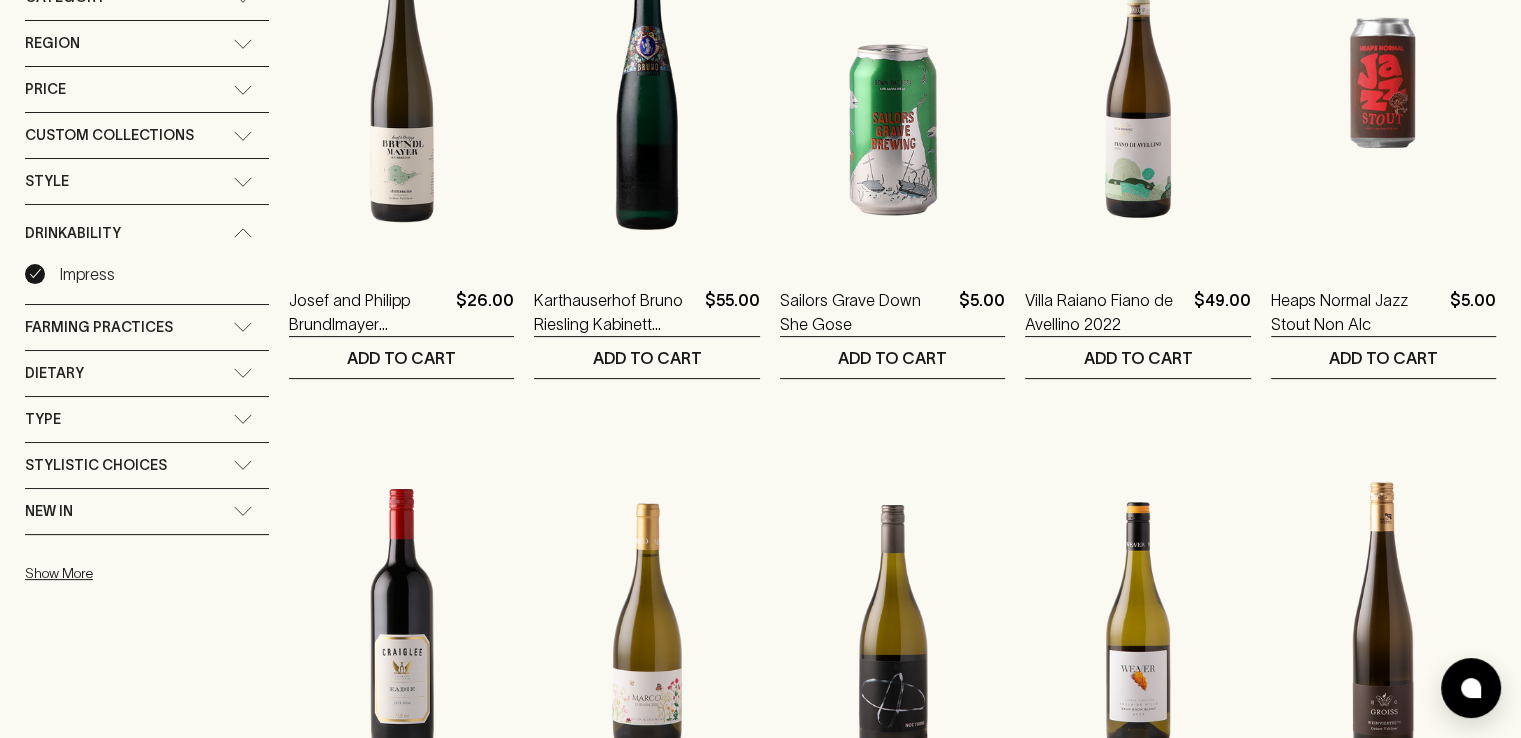 scroll, scrollTop: 0, scrollLeft: 0, axis: both 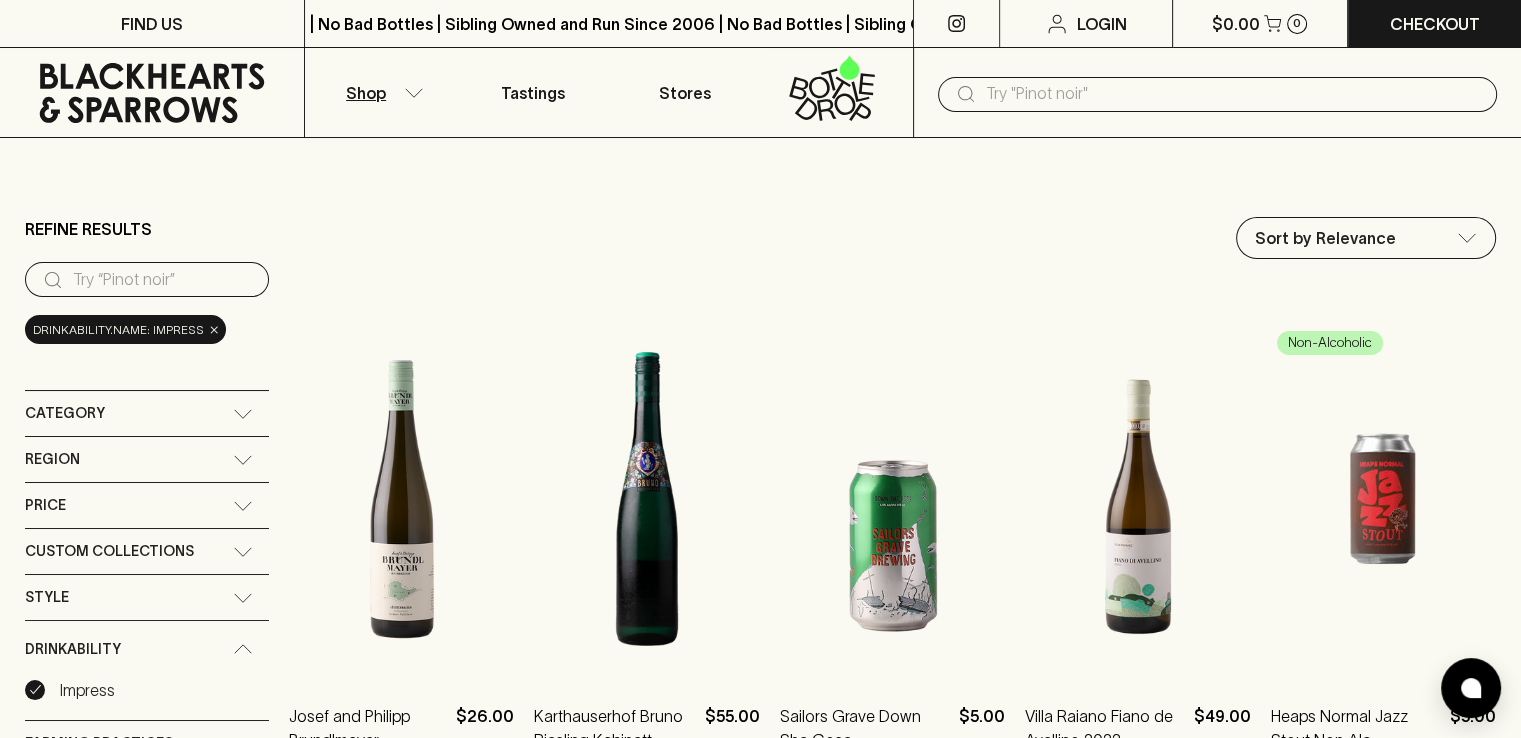 click at bounding box center (1233, 94) 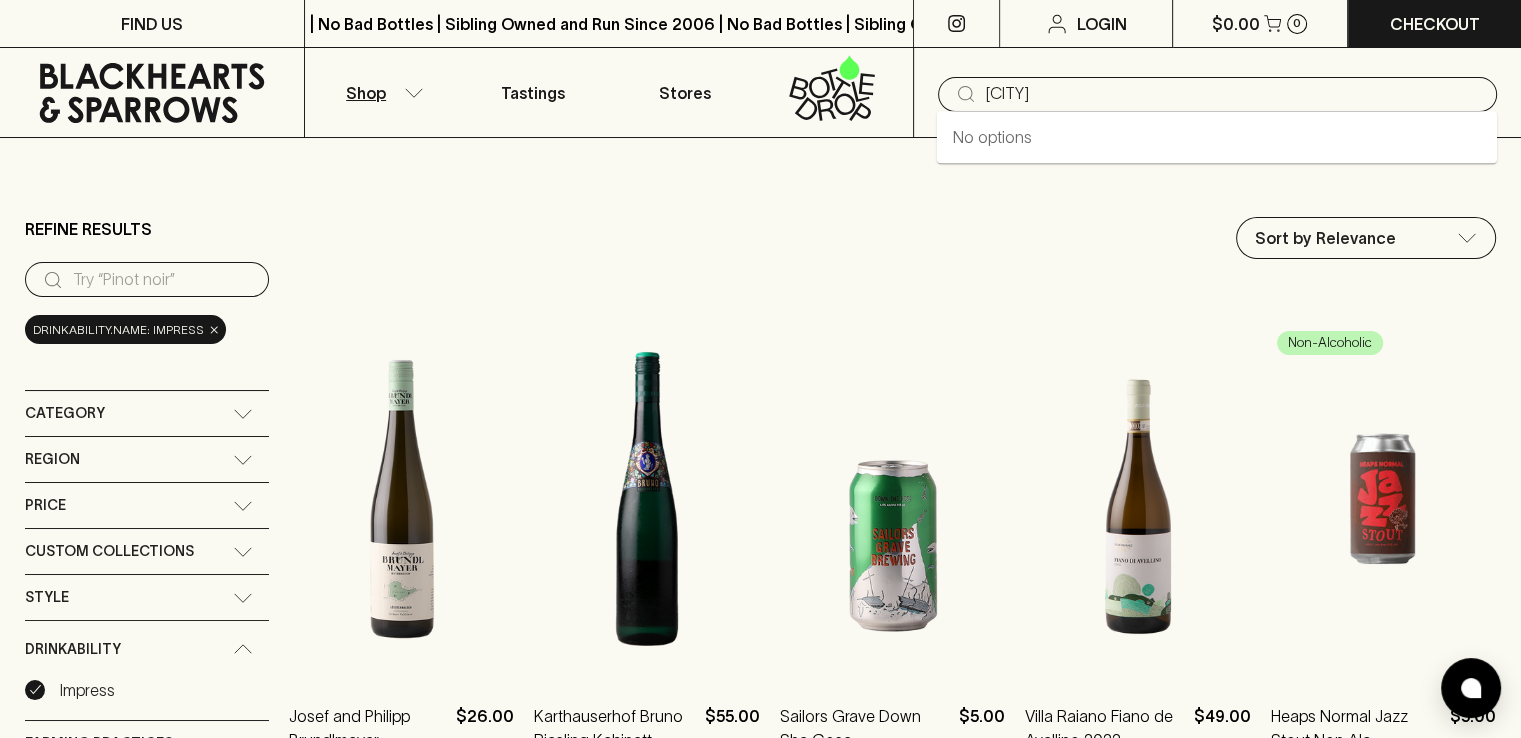 type on "[CITY]" 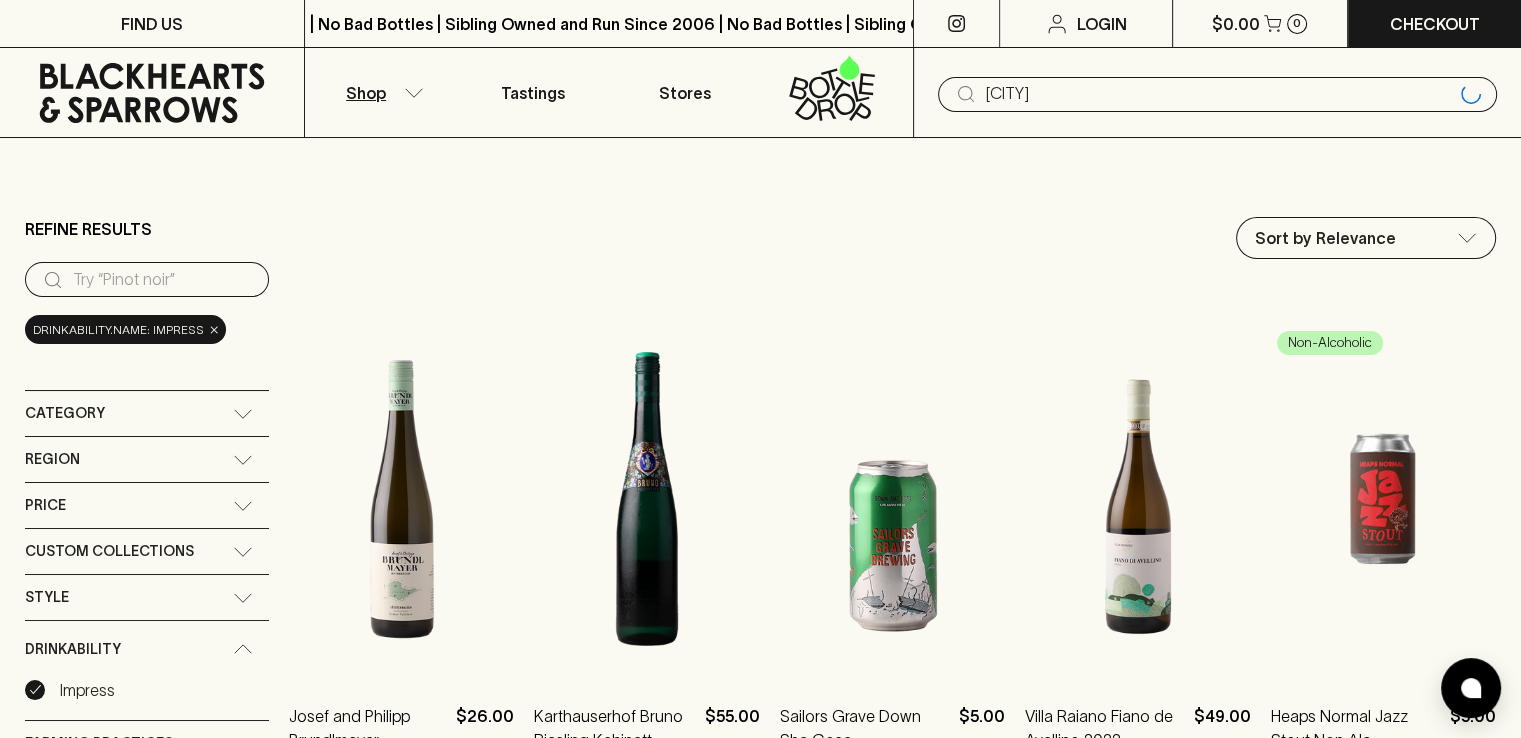 type on "[CITY]" 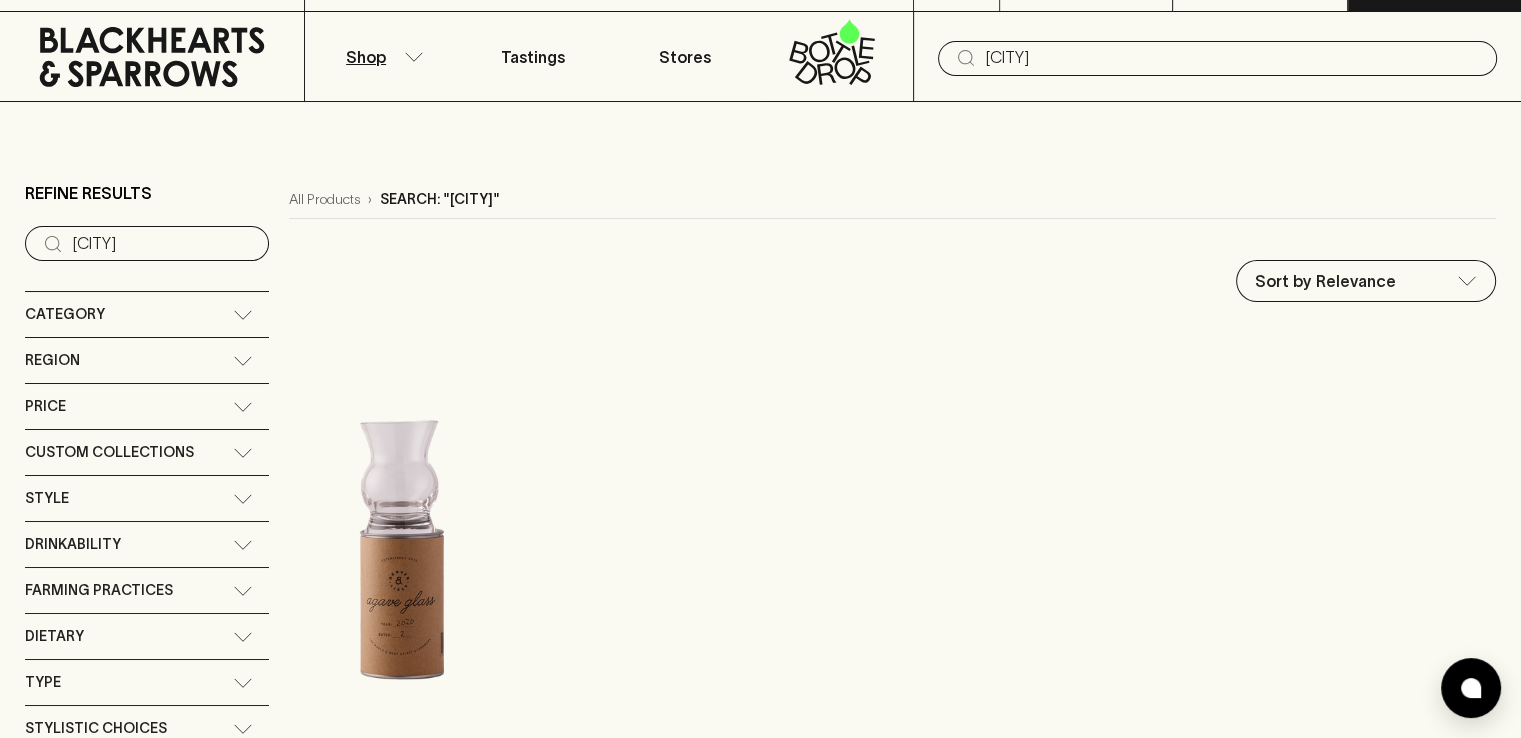 scroll, scrollTop: 0, scrollLeft: 0, axis: both 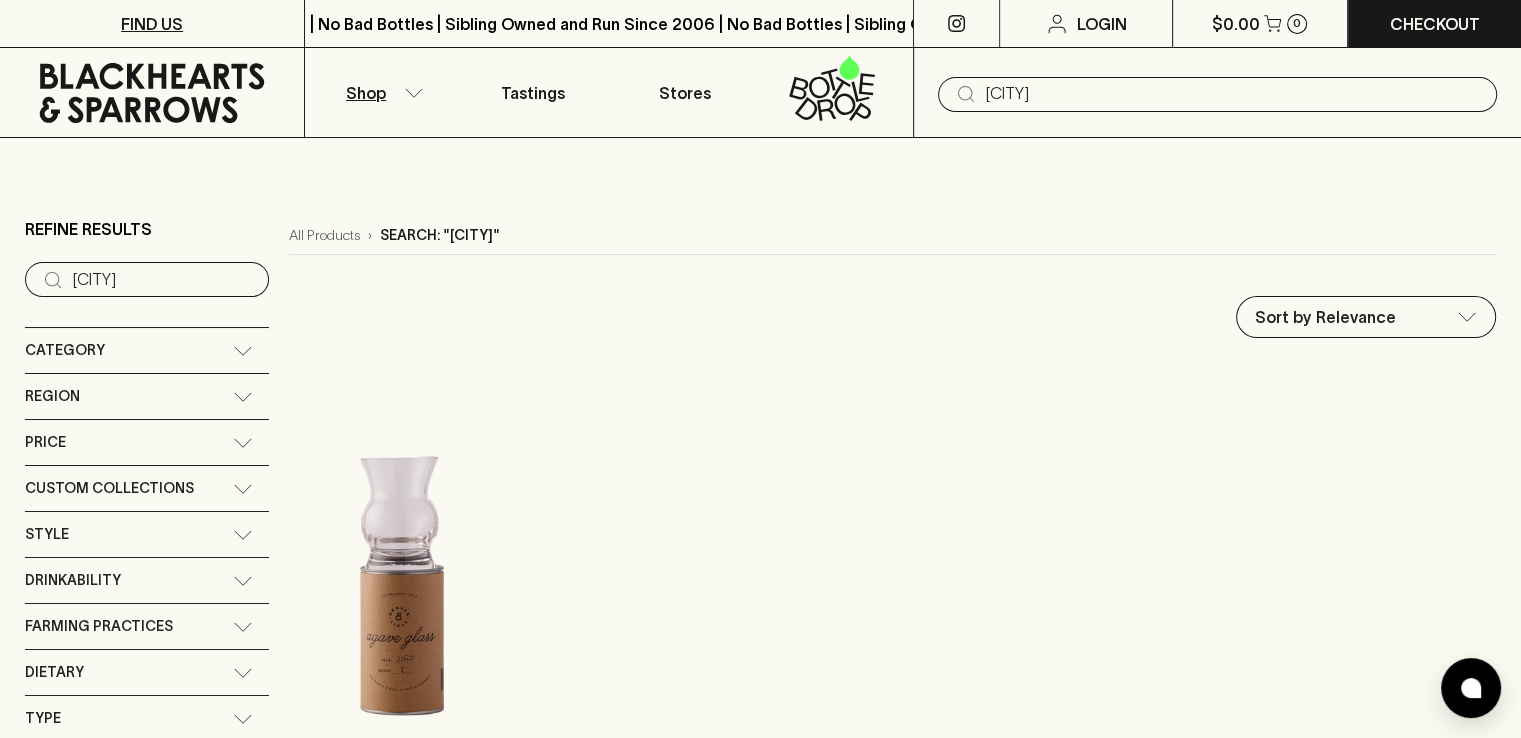 type 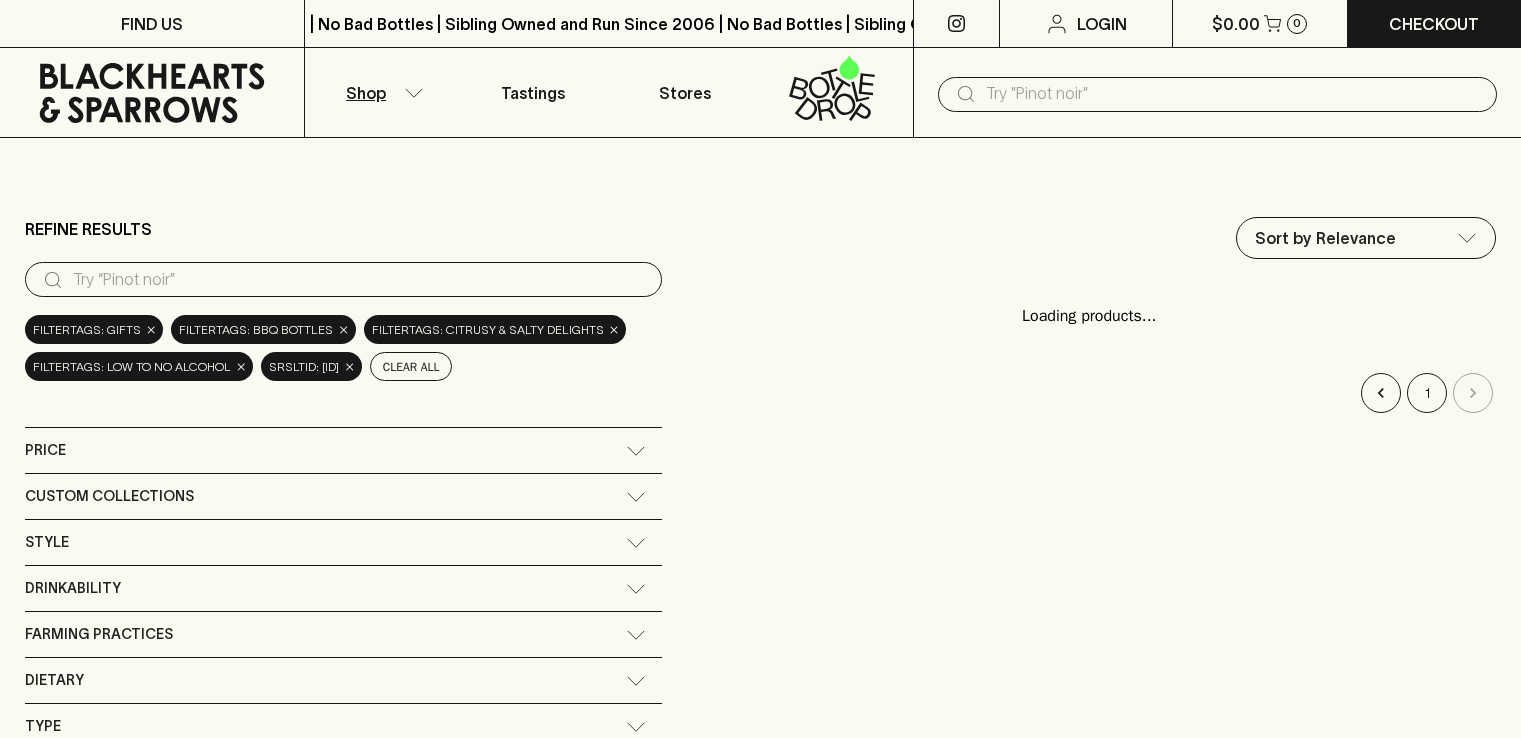 scroll, scrollTop: 0, scrollLeft: 0, axis: both 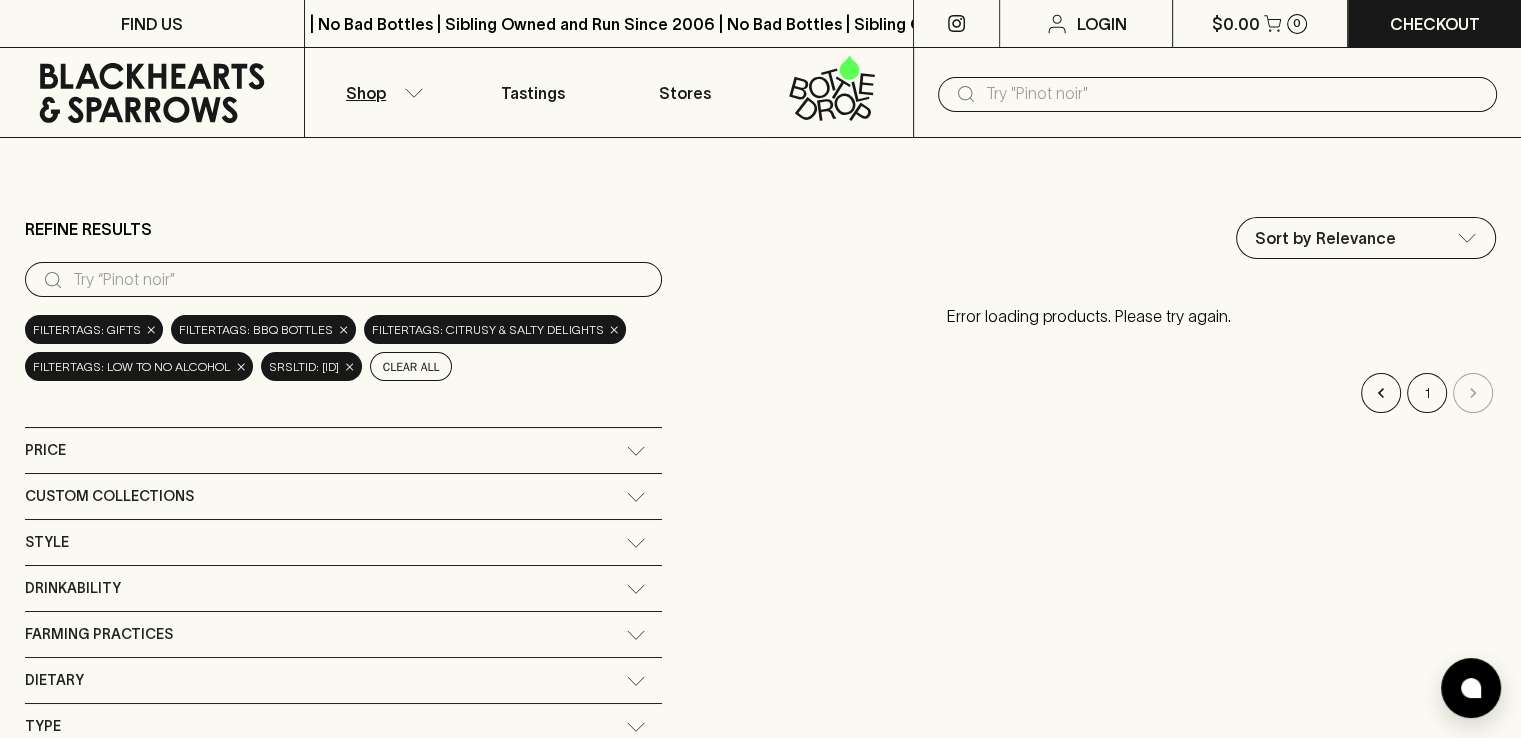 click on "Shop" at bounding box center [381, 92] 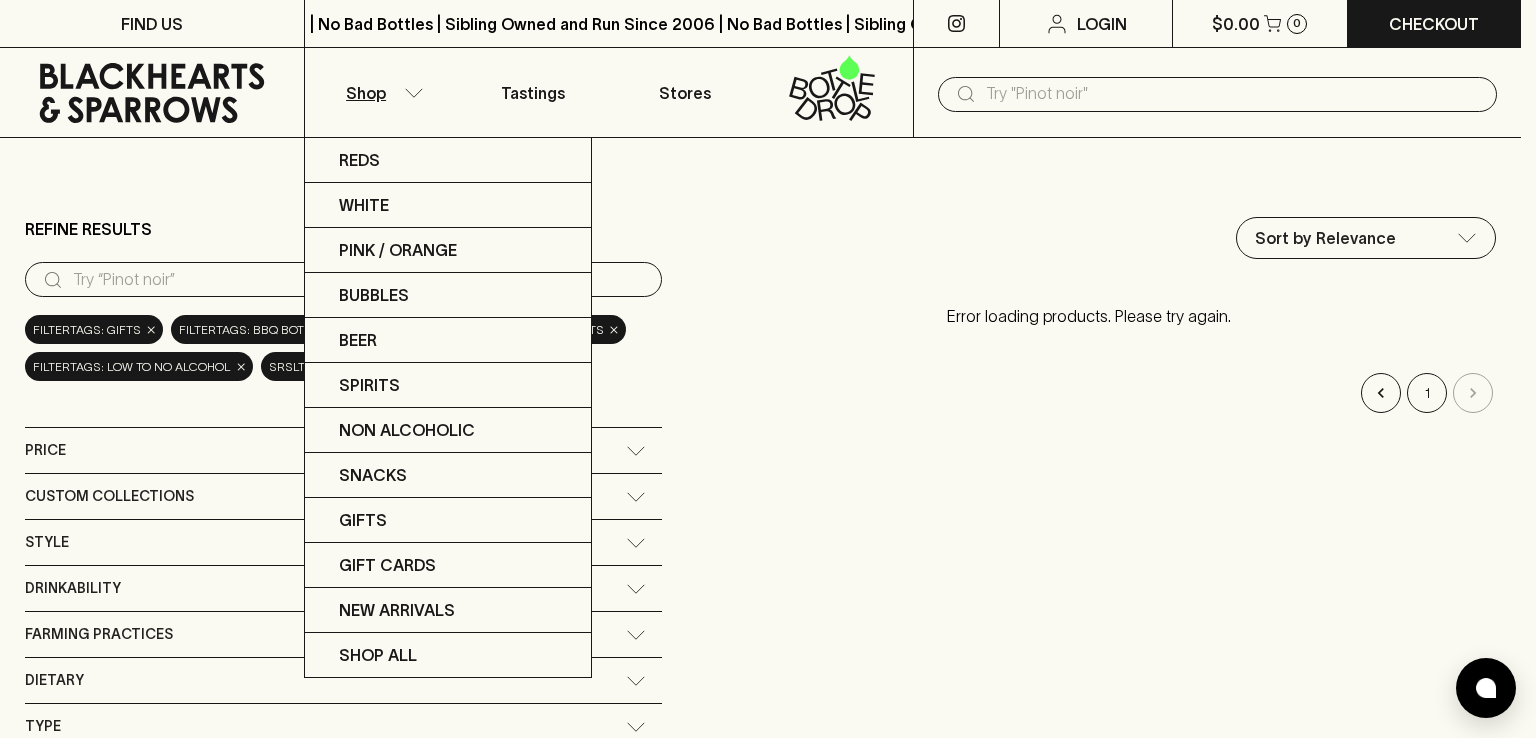 click at bounding box center [768, 369] 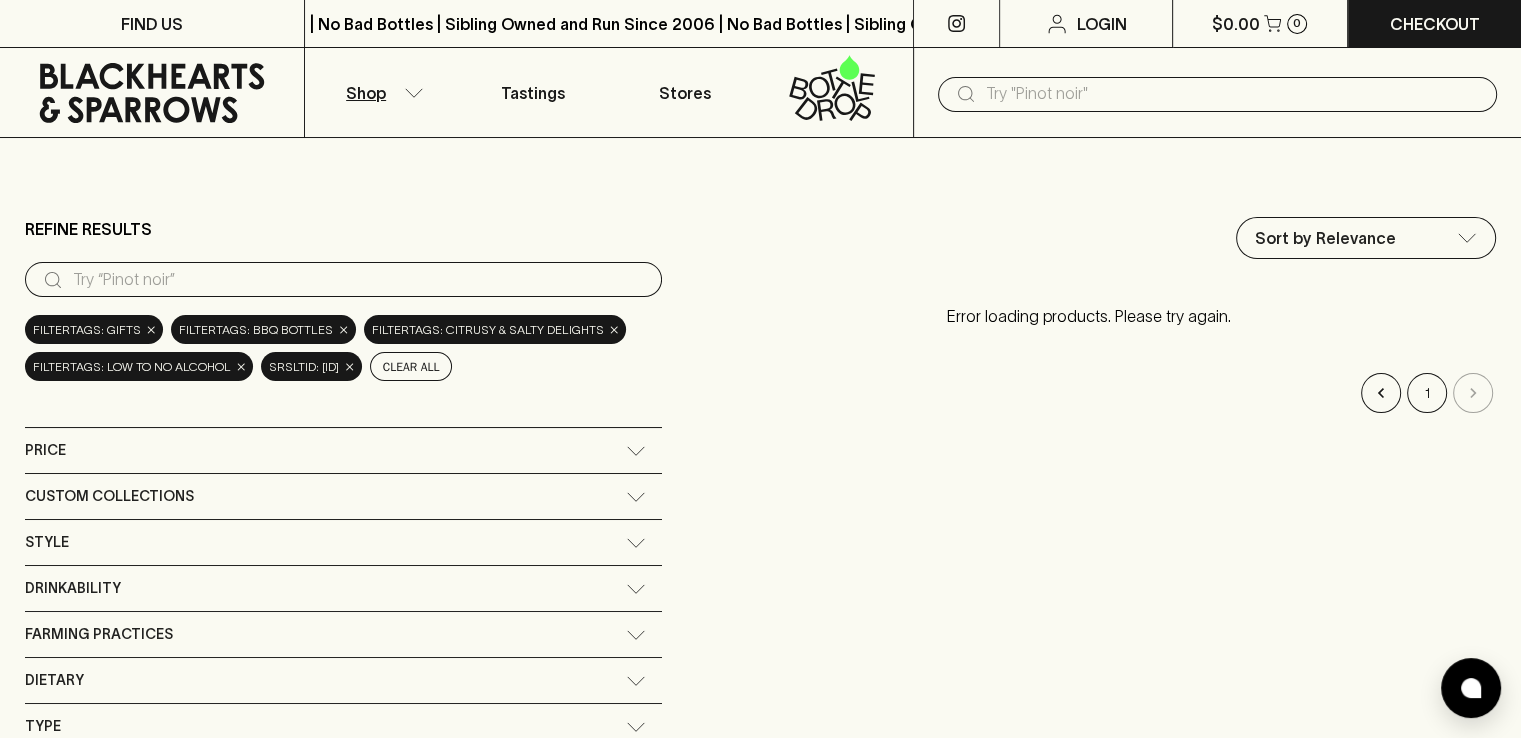 click at bounding box center (1233, 94) 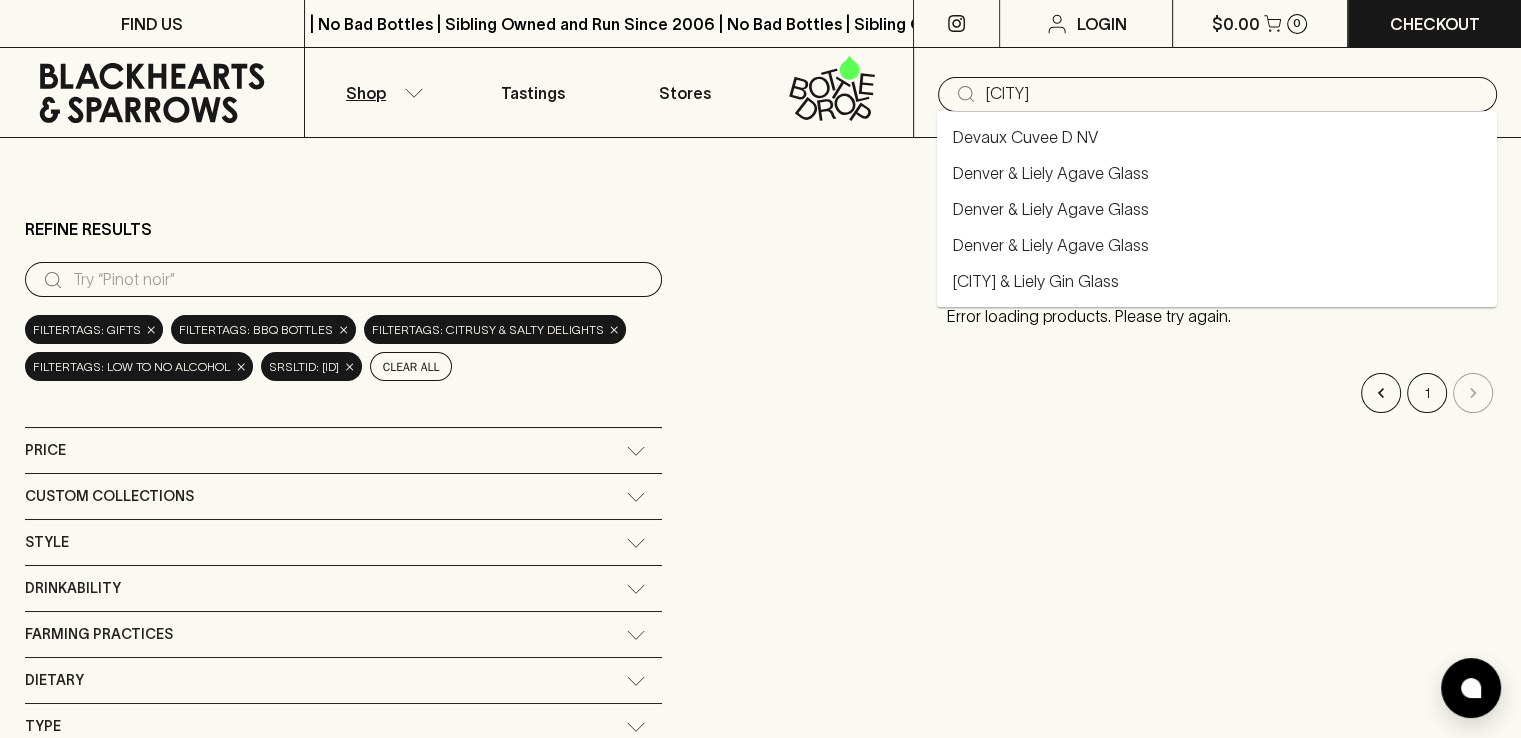 type on "[CITY]" 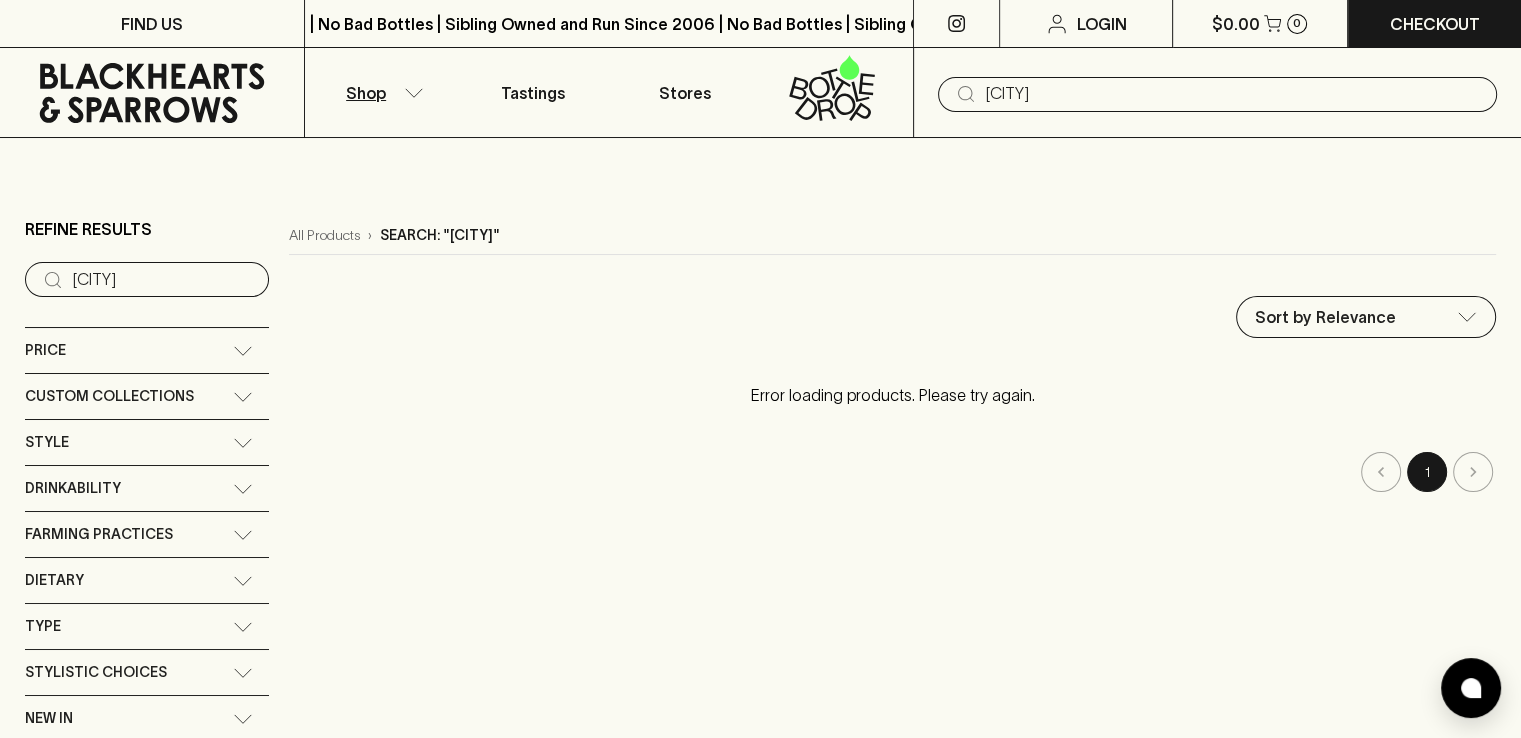 type on "[CITY]" 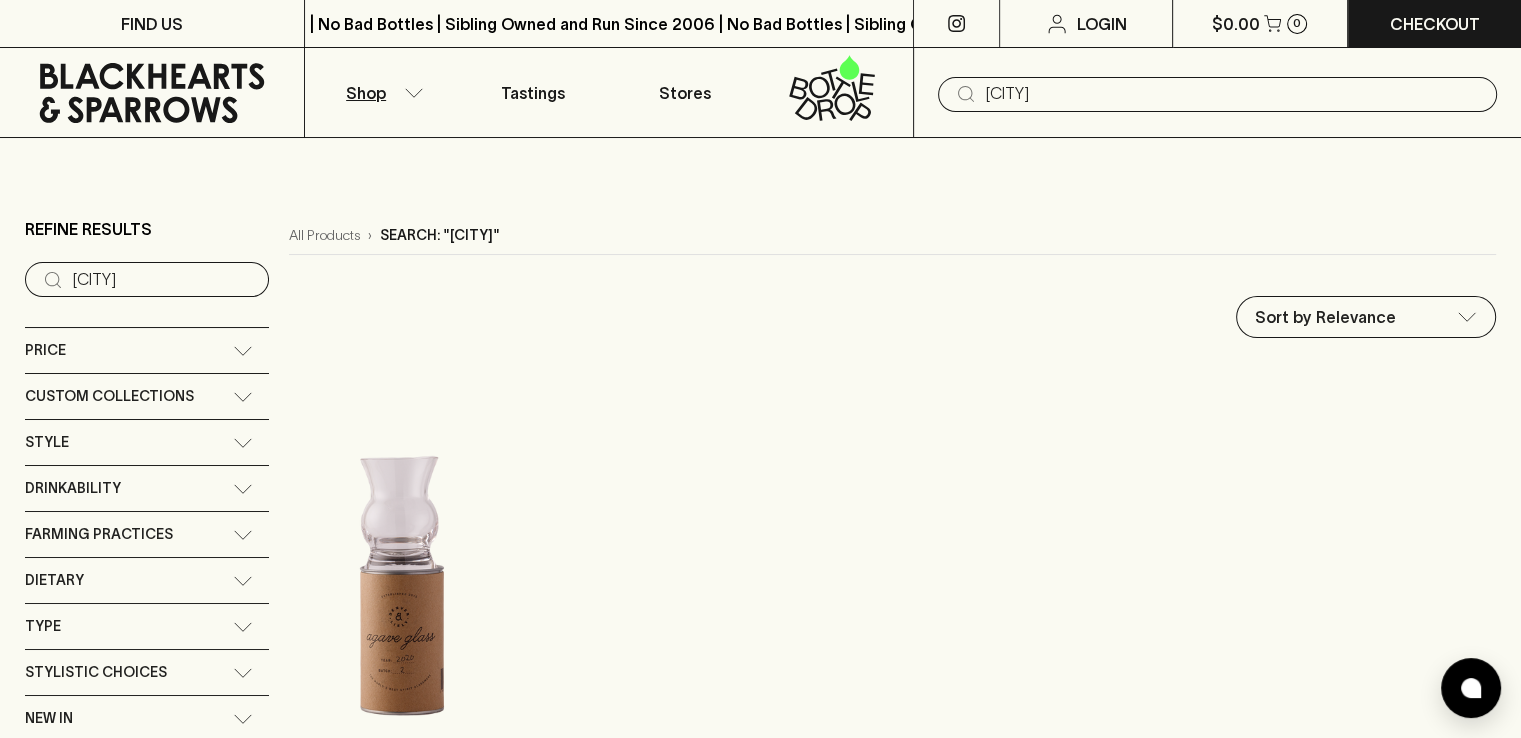 type 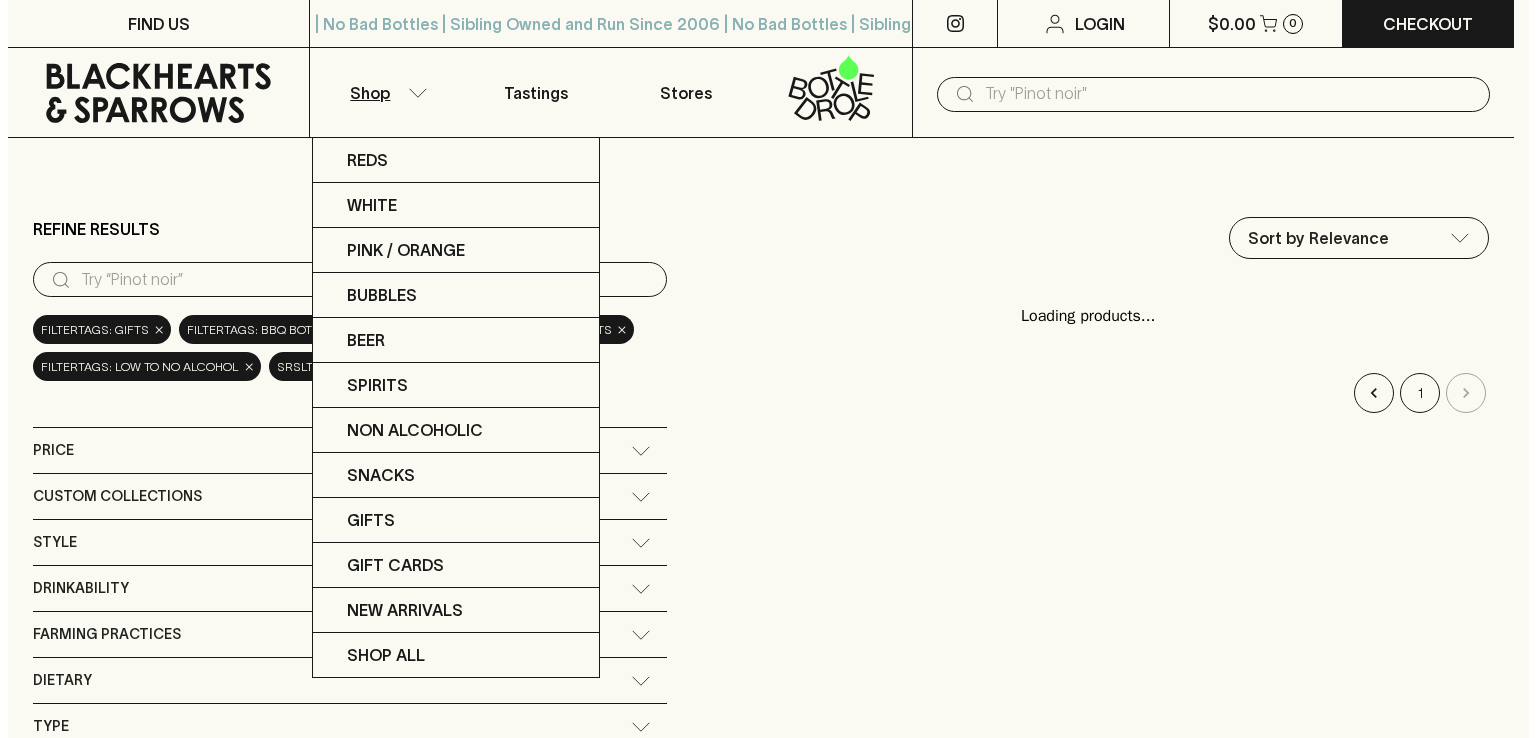 scroll, scrollTop: 0, scrollLeft: 0, axis: both 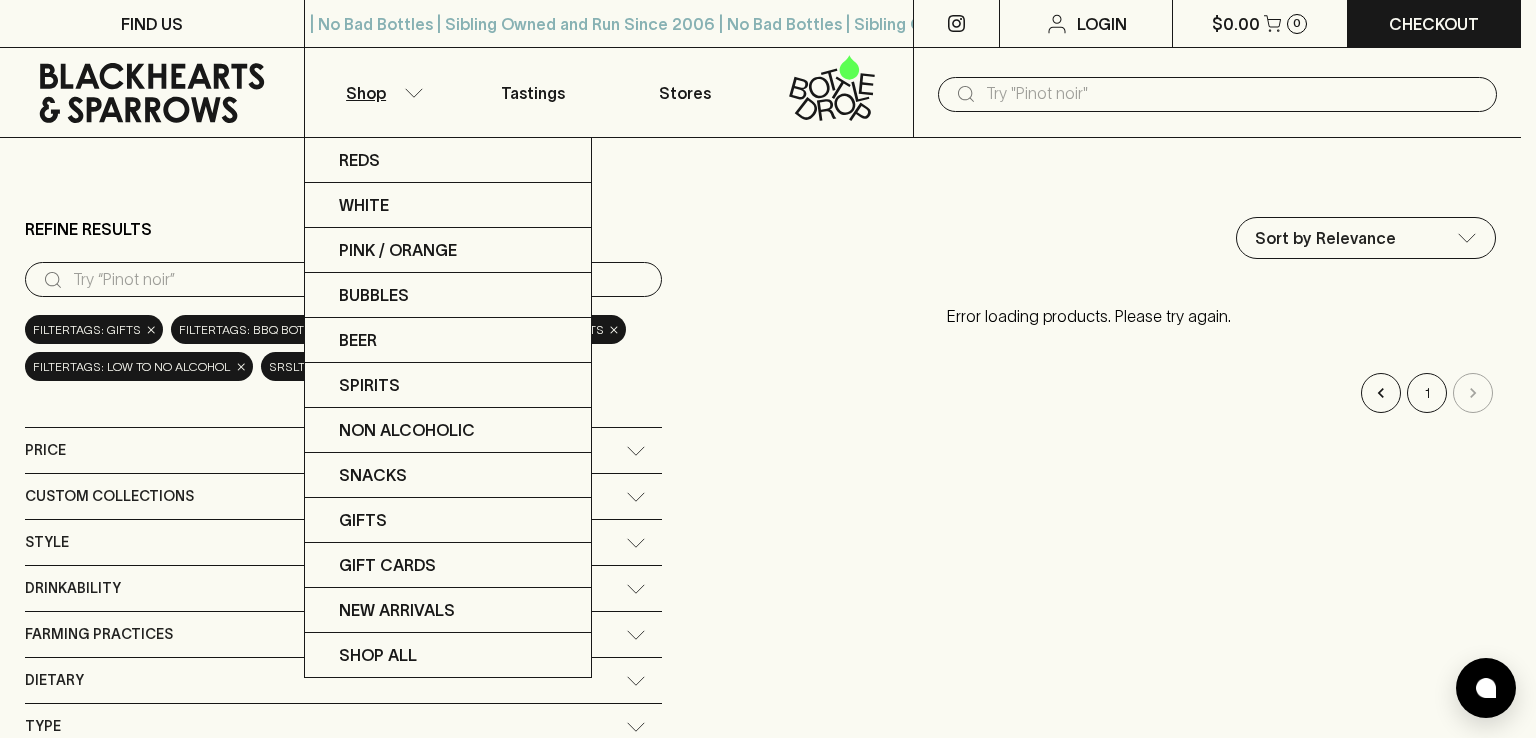 click at bounding box center [768, 369] 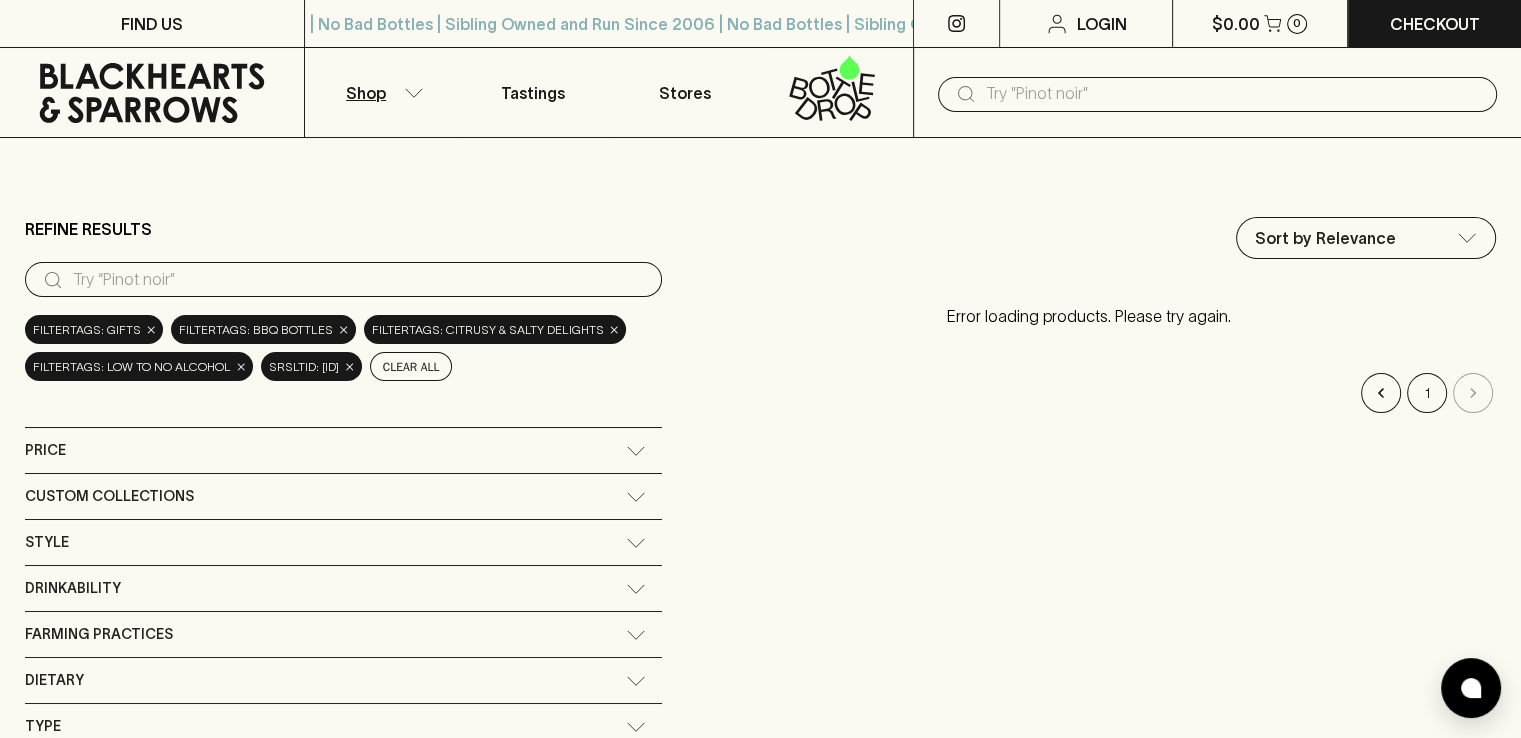 click at bounding box center [1233, 94] 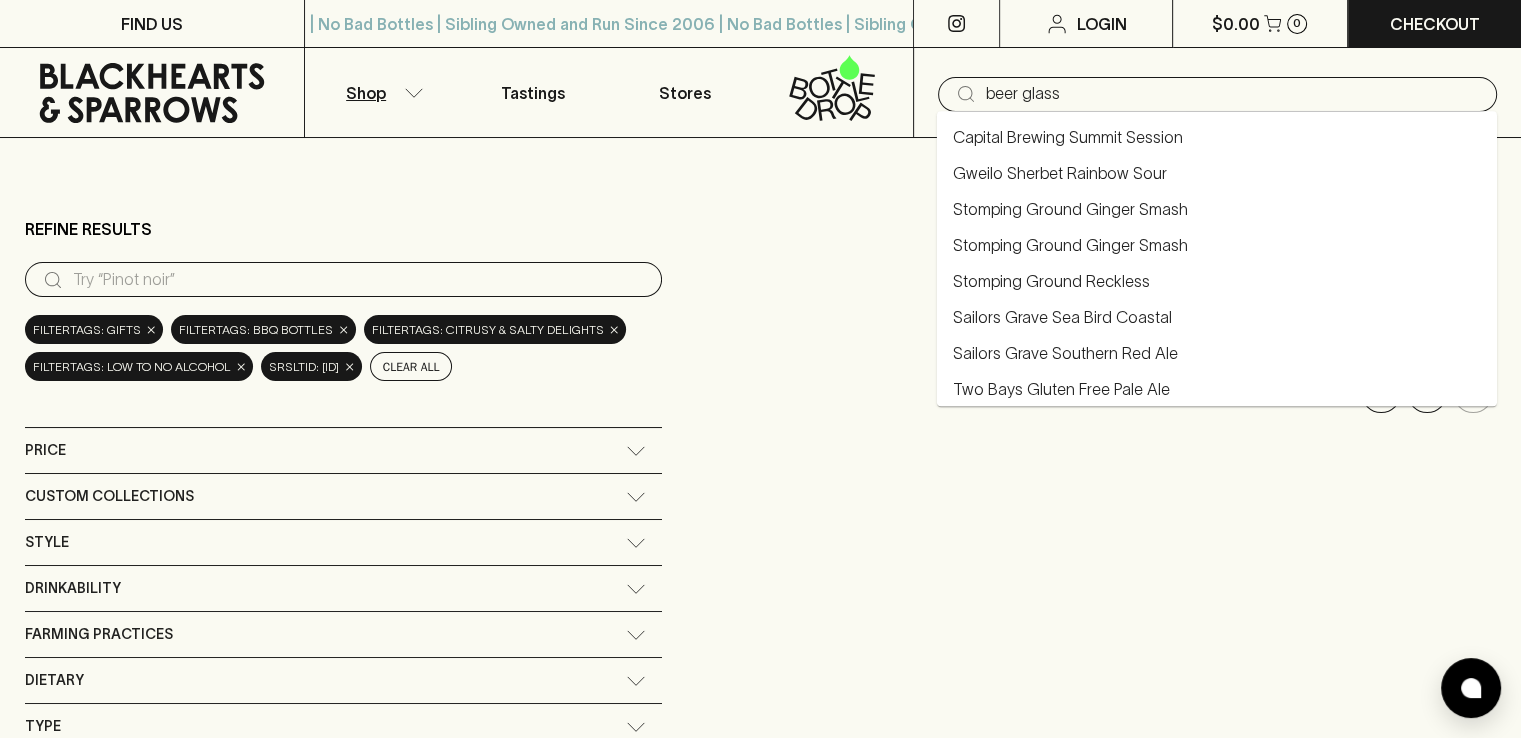 type on "beer glass" 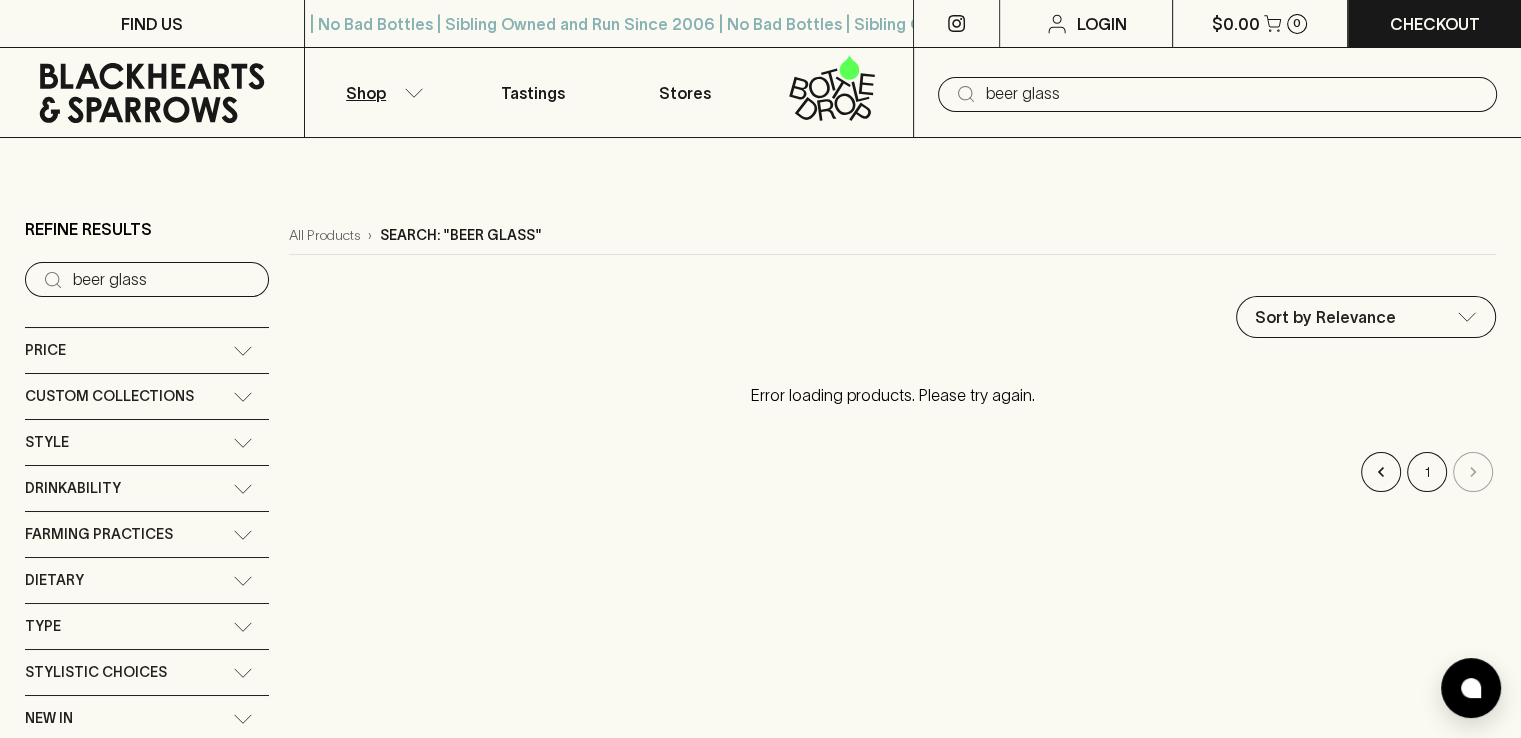 type on "beer glass" 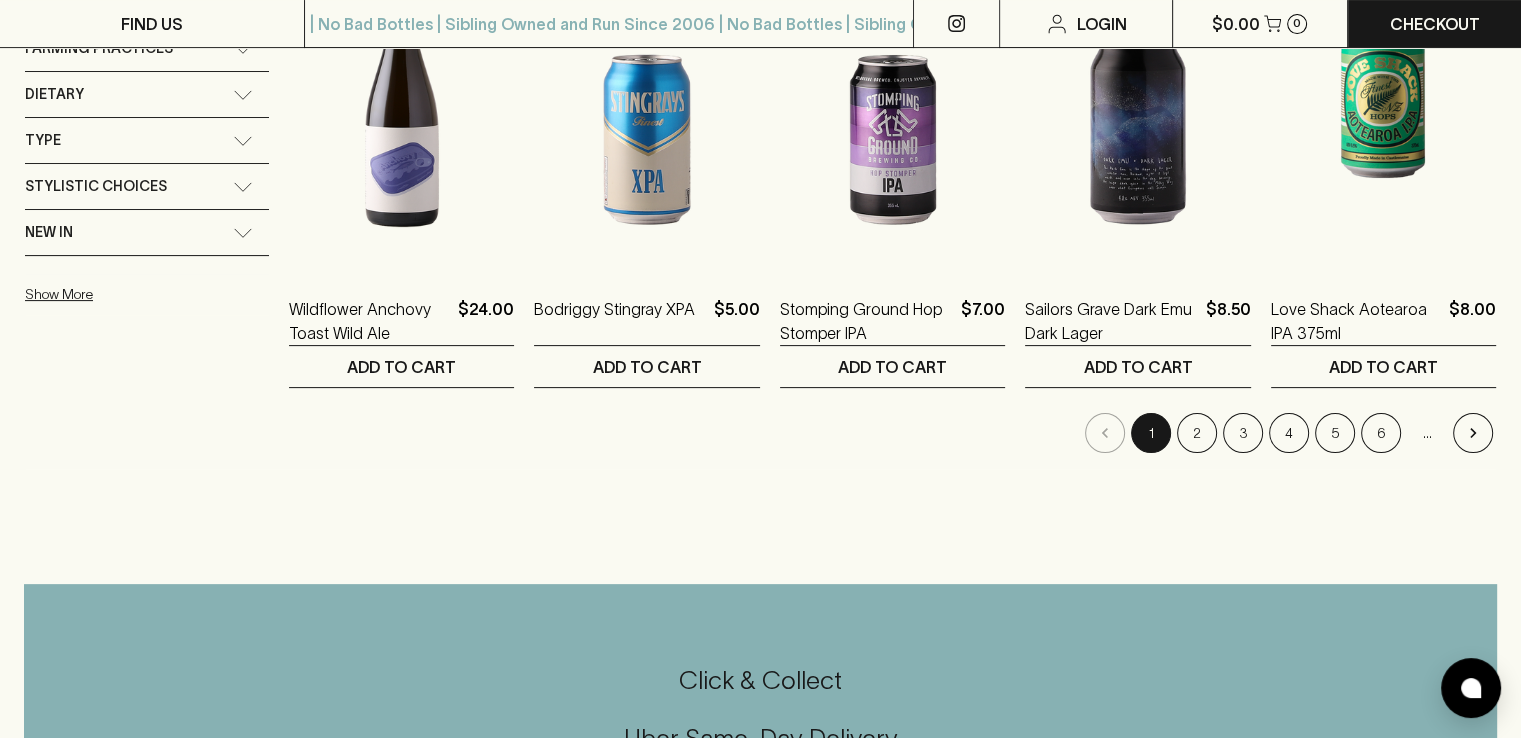 scroll, scrollTop: 484, scrollLeft: 0, axis: vertical 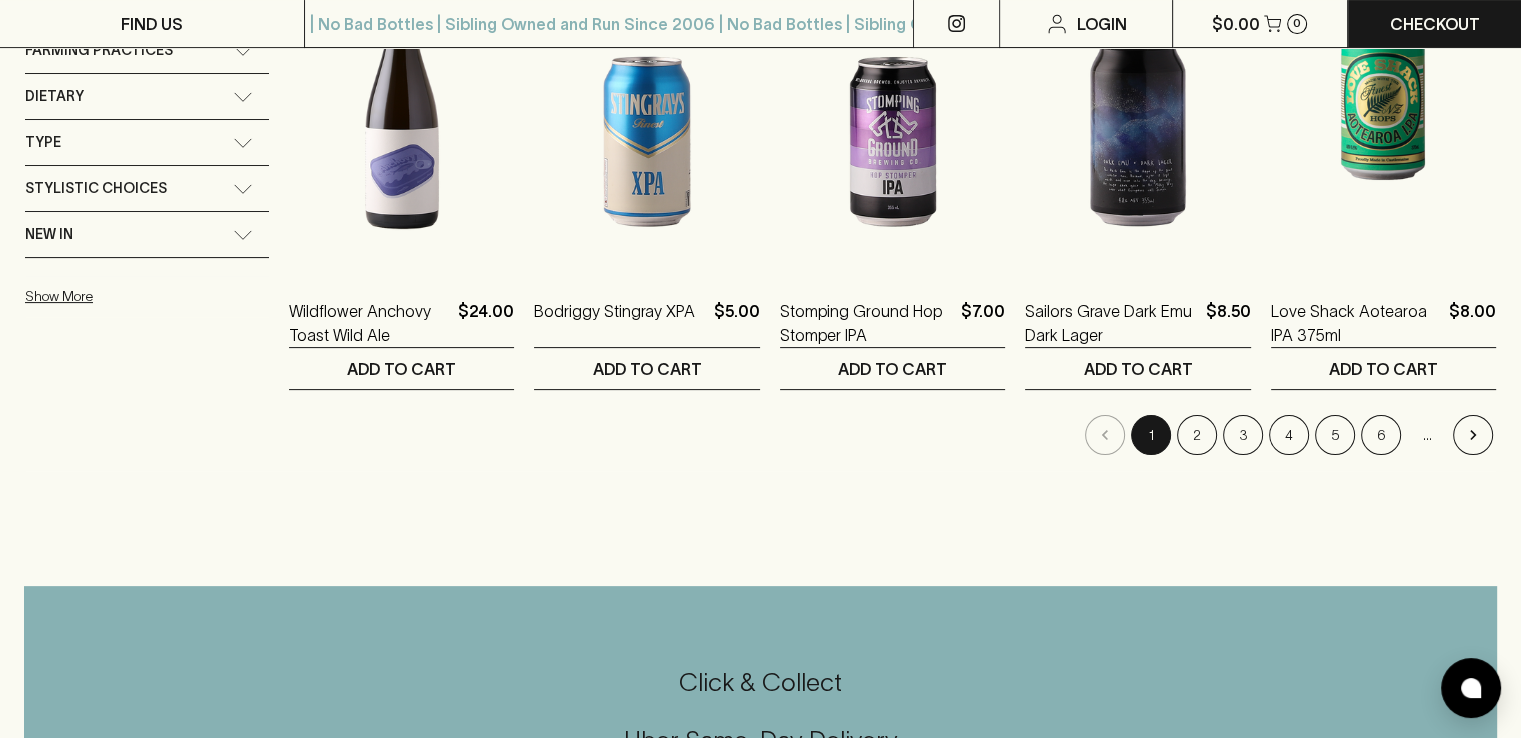 type 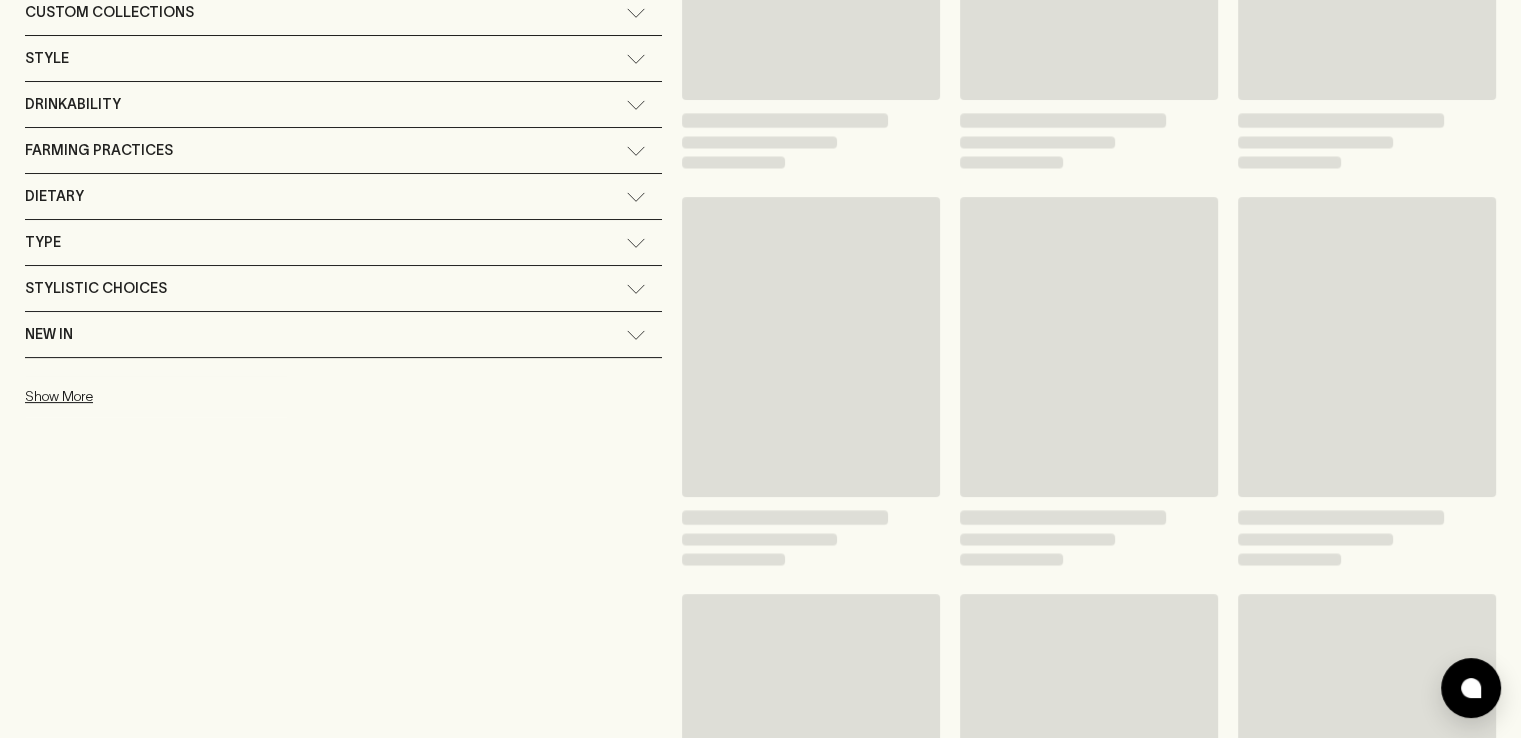 scroll, scrollTop: 0, scrollLeft: 0, axis: both 